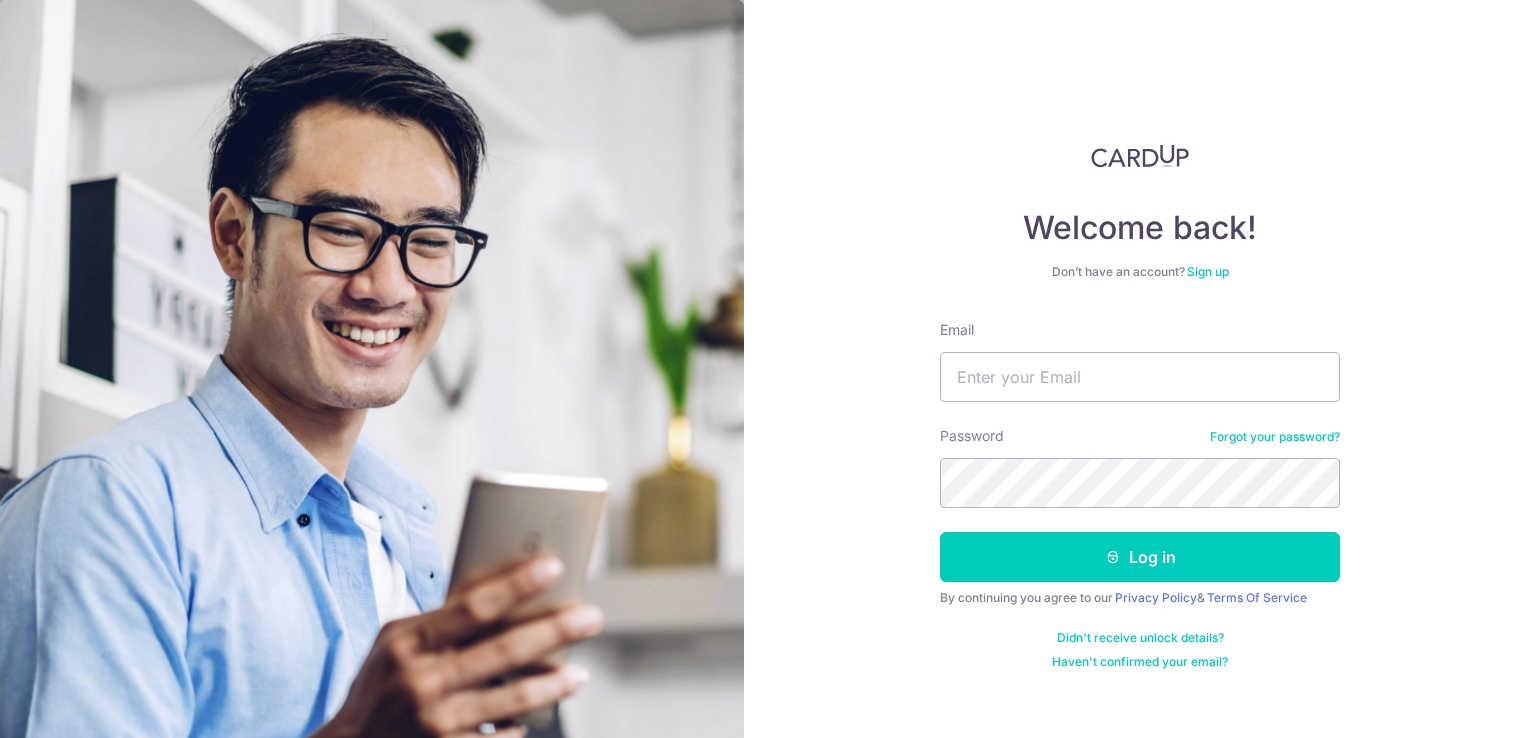 scroll, scrollTop: 0, scrollLeft: 0, axis: both 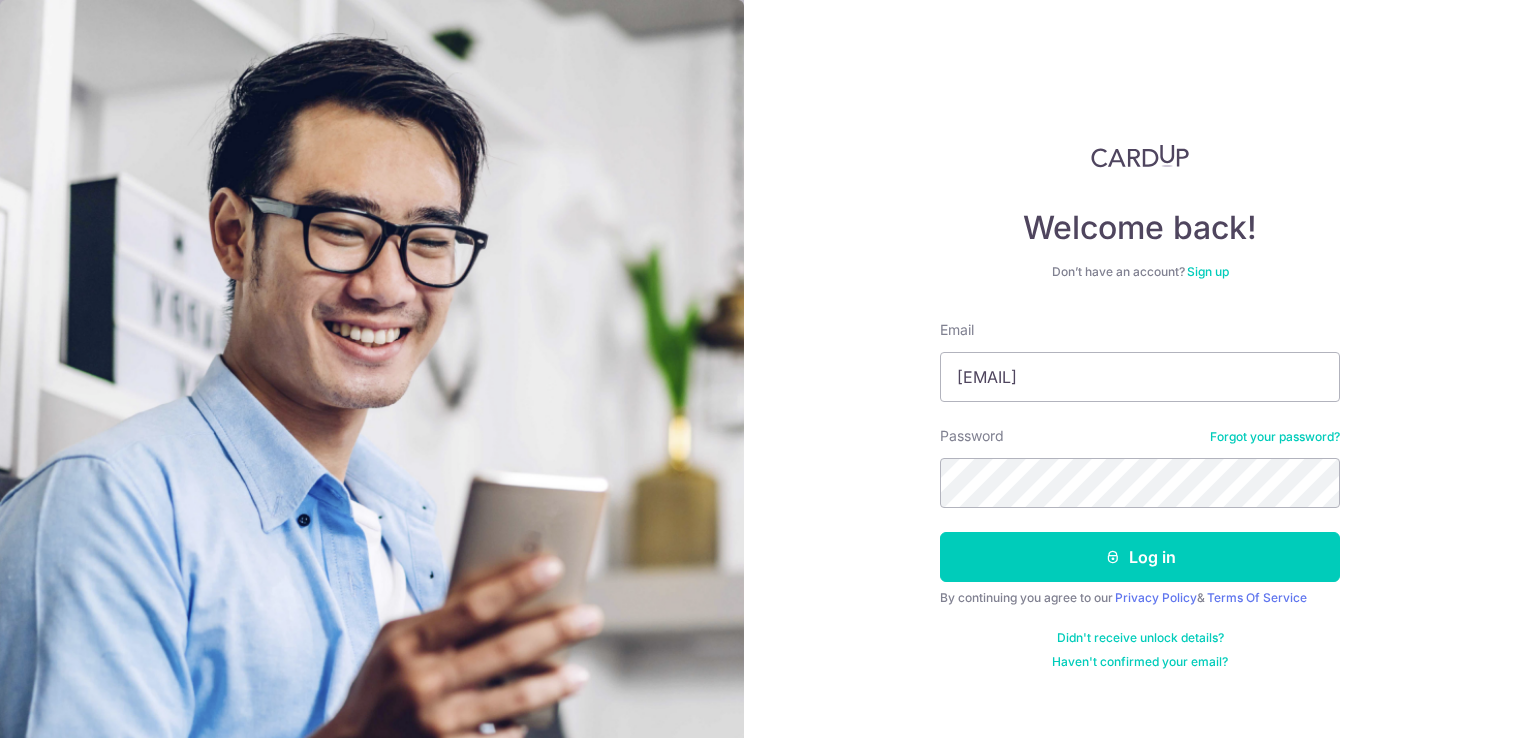 type on "[EMAIL]" 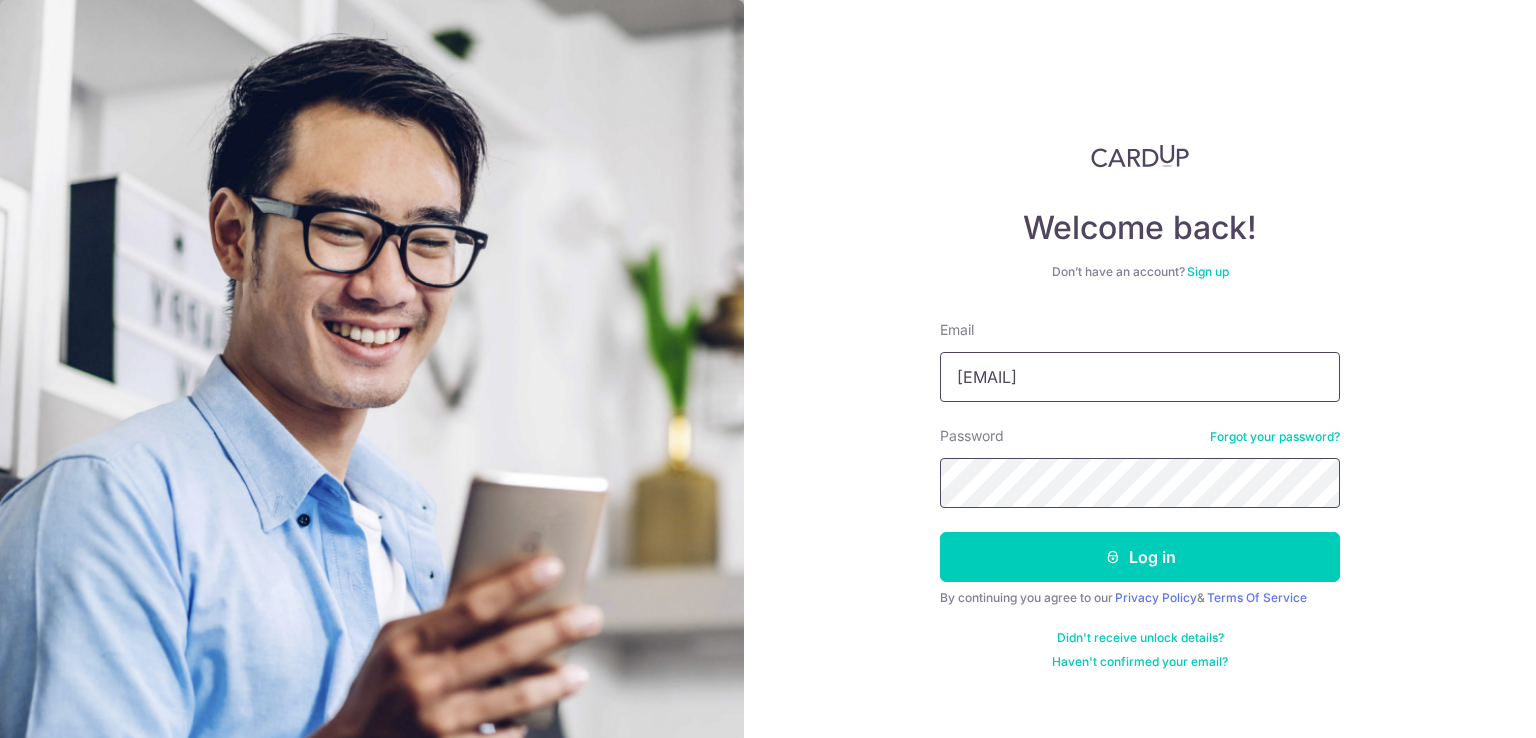 click on "Log in" at bounding box center (1140, 557) 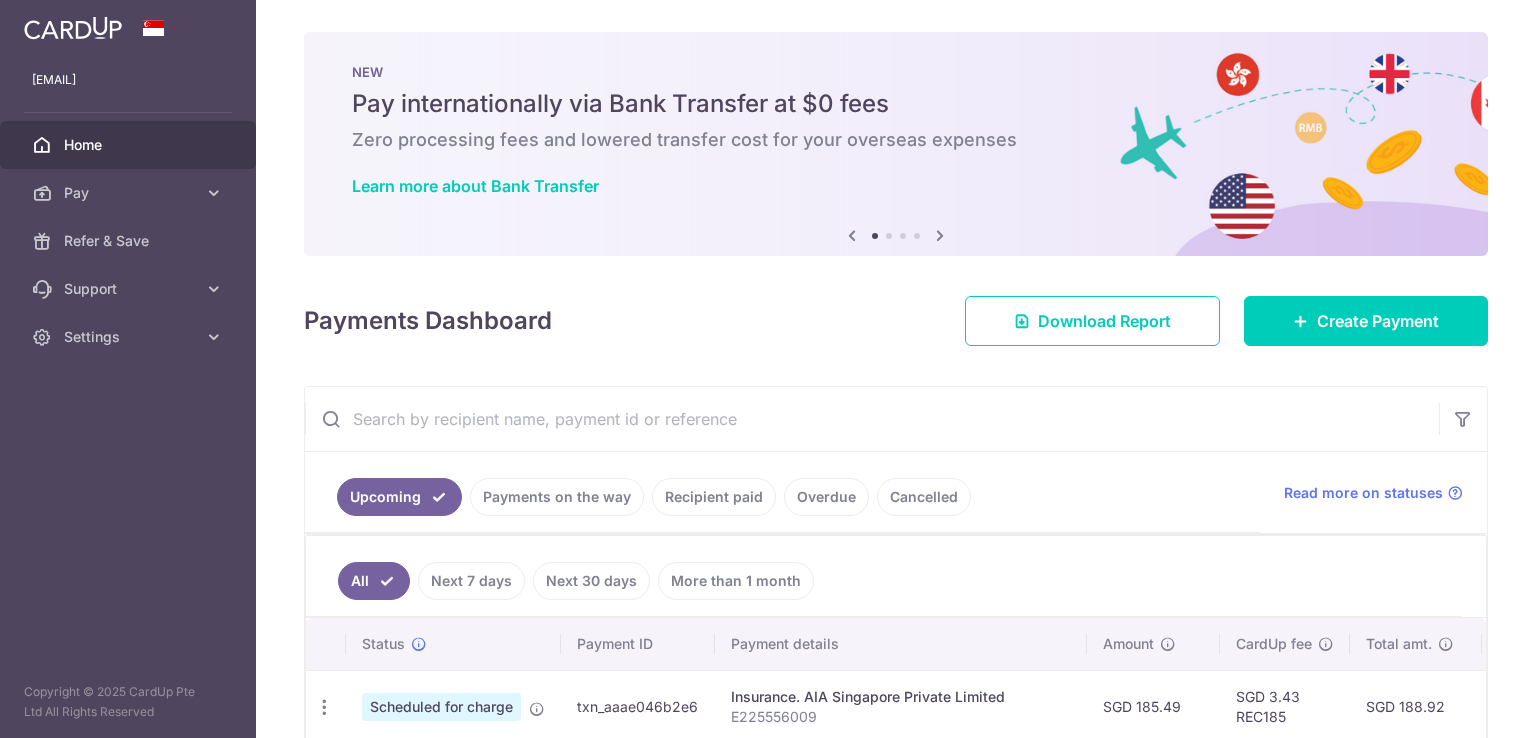 scroll, scrollTop: 0, scrollLeft: 0, axis: both 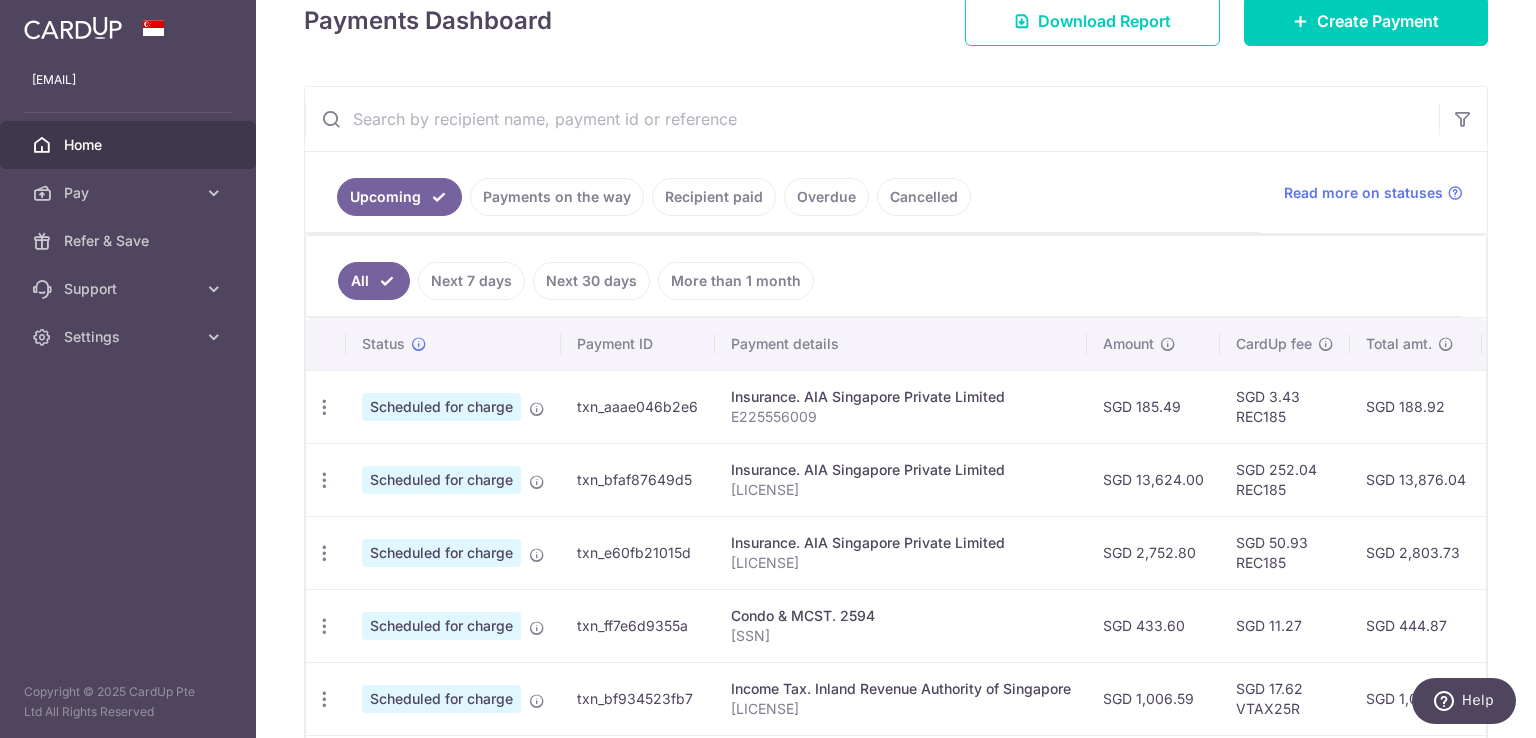 click at bounding box center [872, 119] 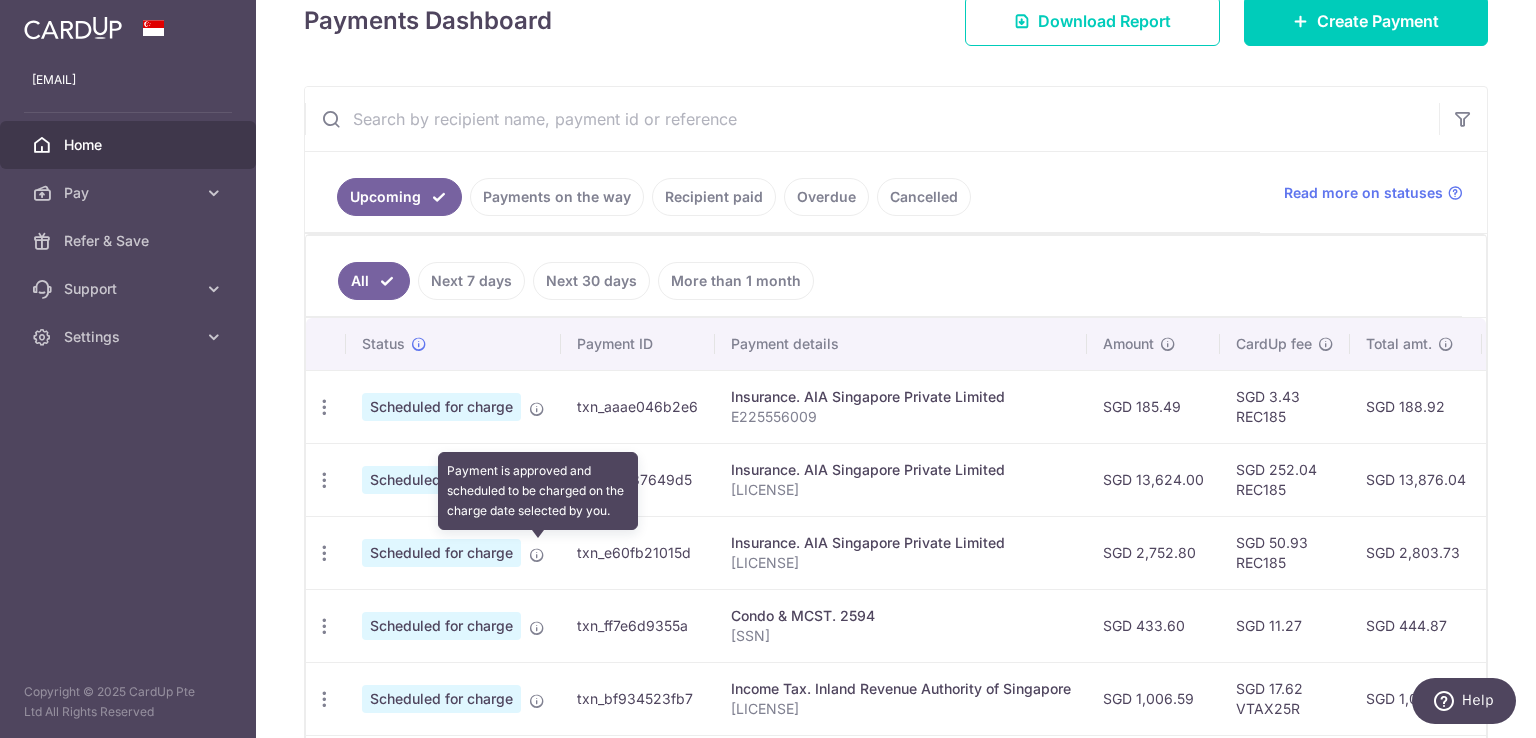 click at bounding box center (537, 555) 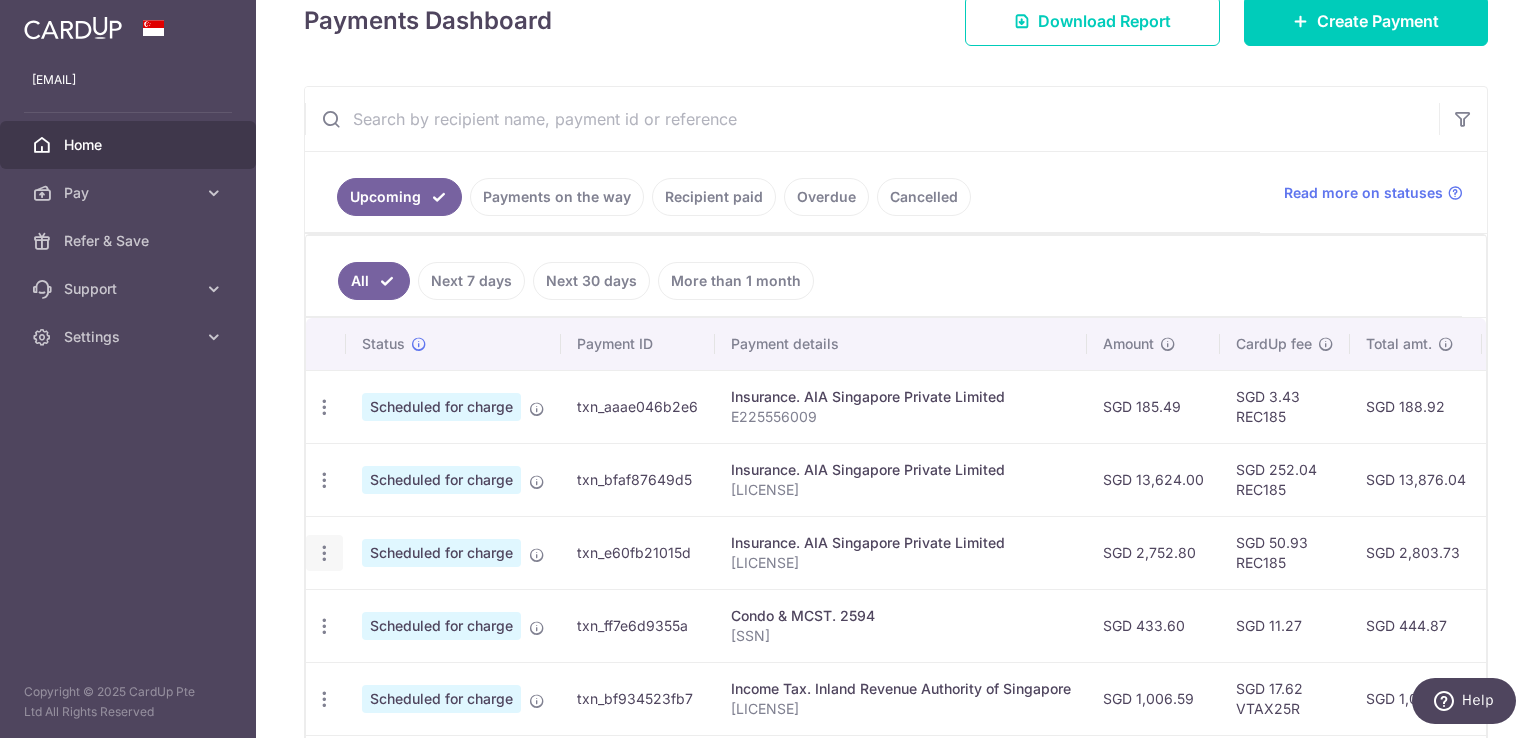 click at bounding box center (324, 407) 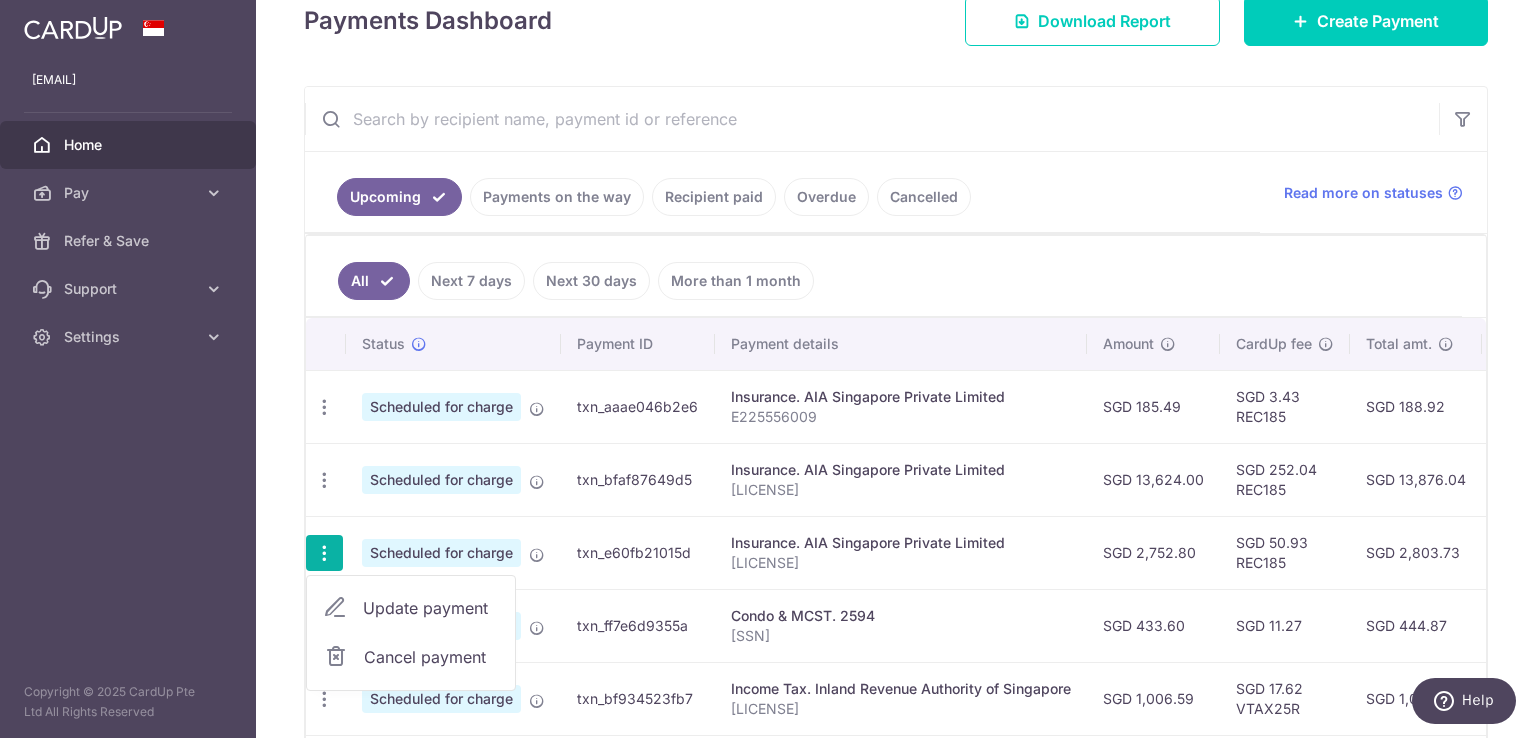 click on "Cancel payment" at bounding box center (431, 657) 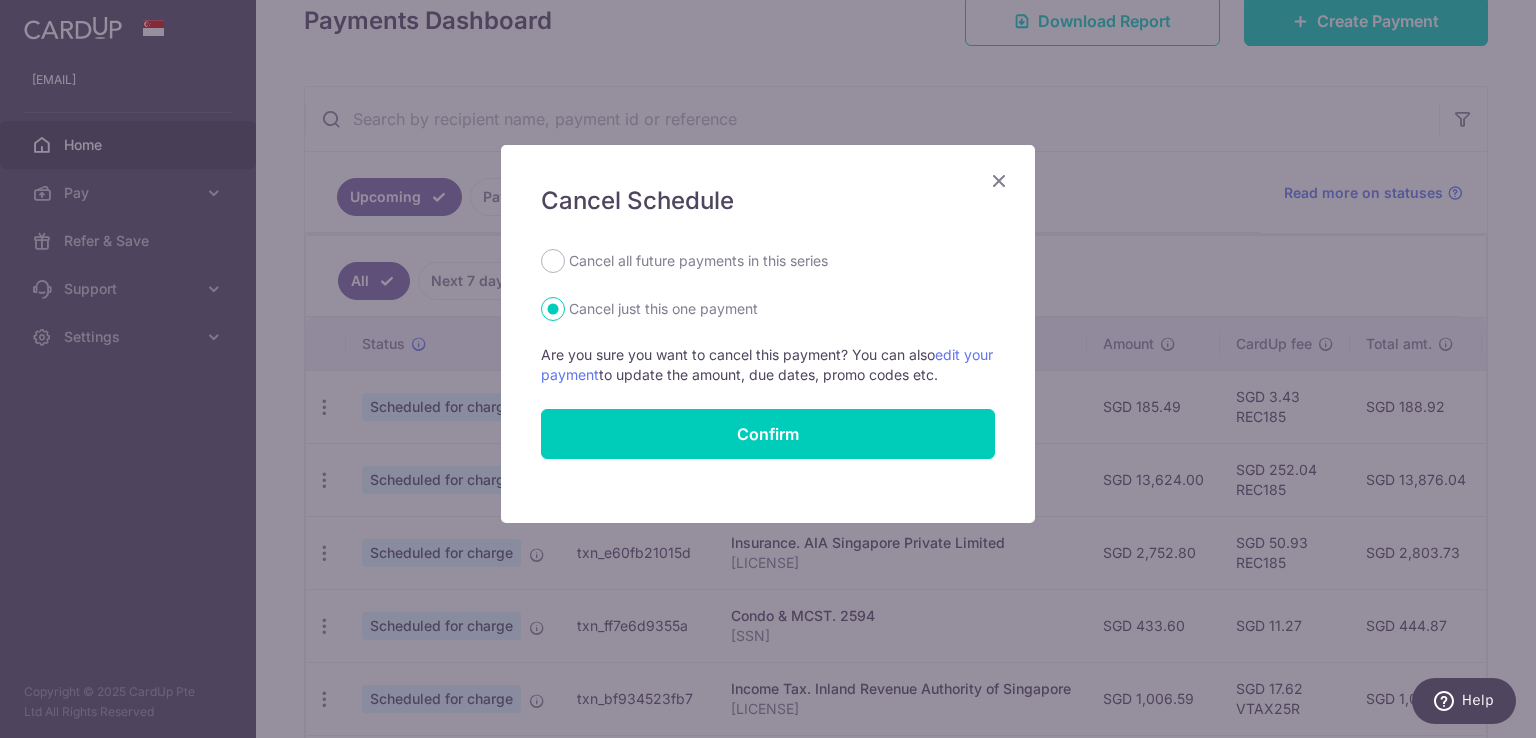 click on "Cancel all future payments in this series" at bounding box center [698, 261] 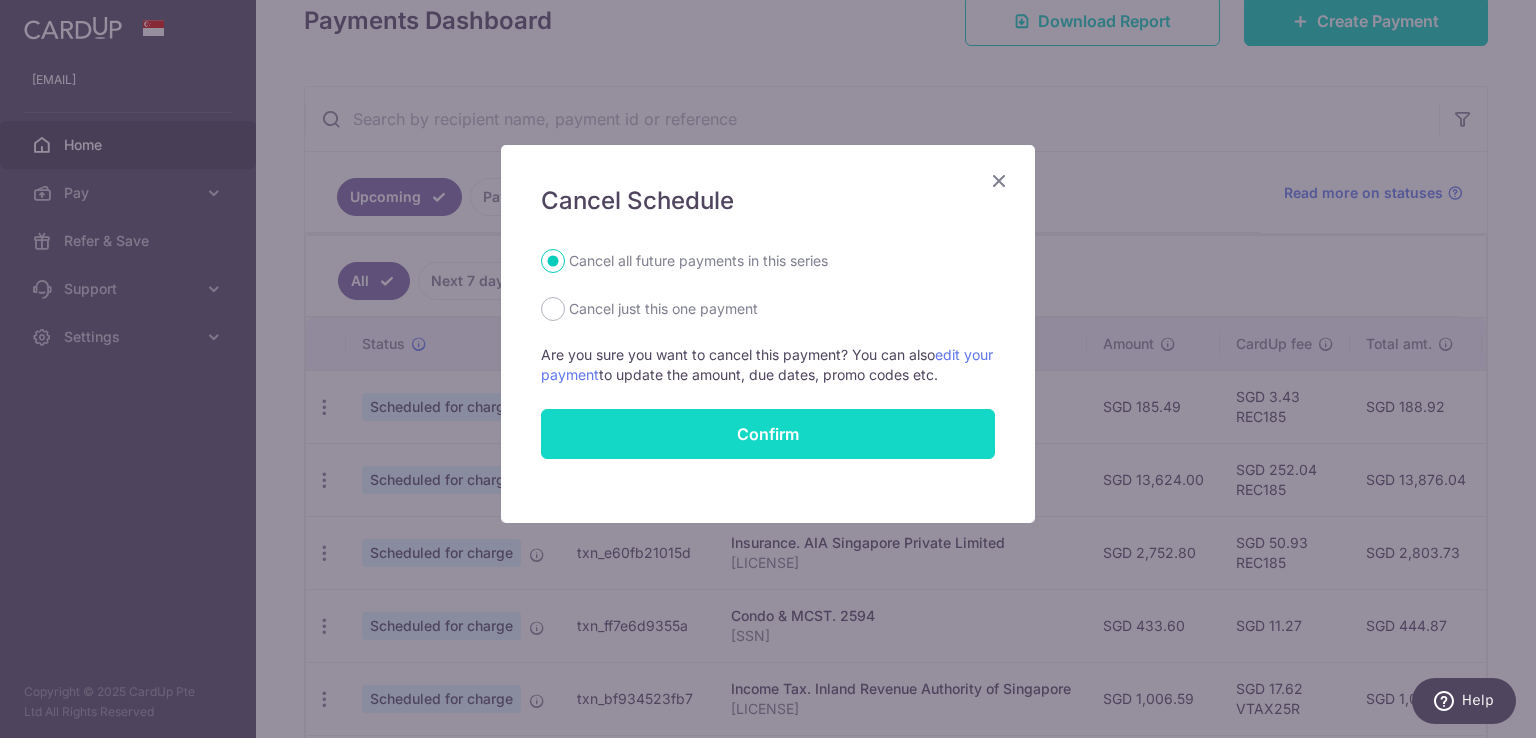 click on "Confirm" at bounding box center (768, 434) 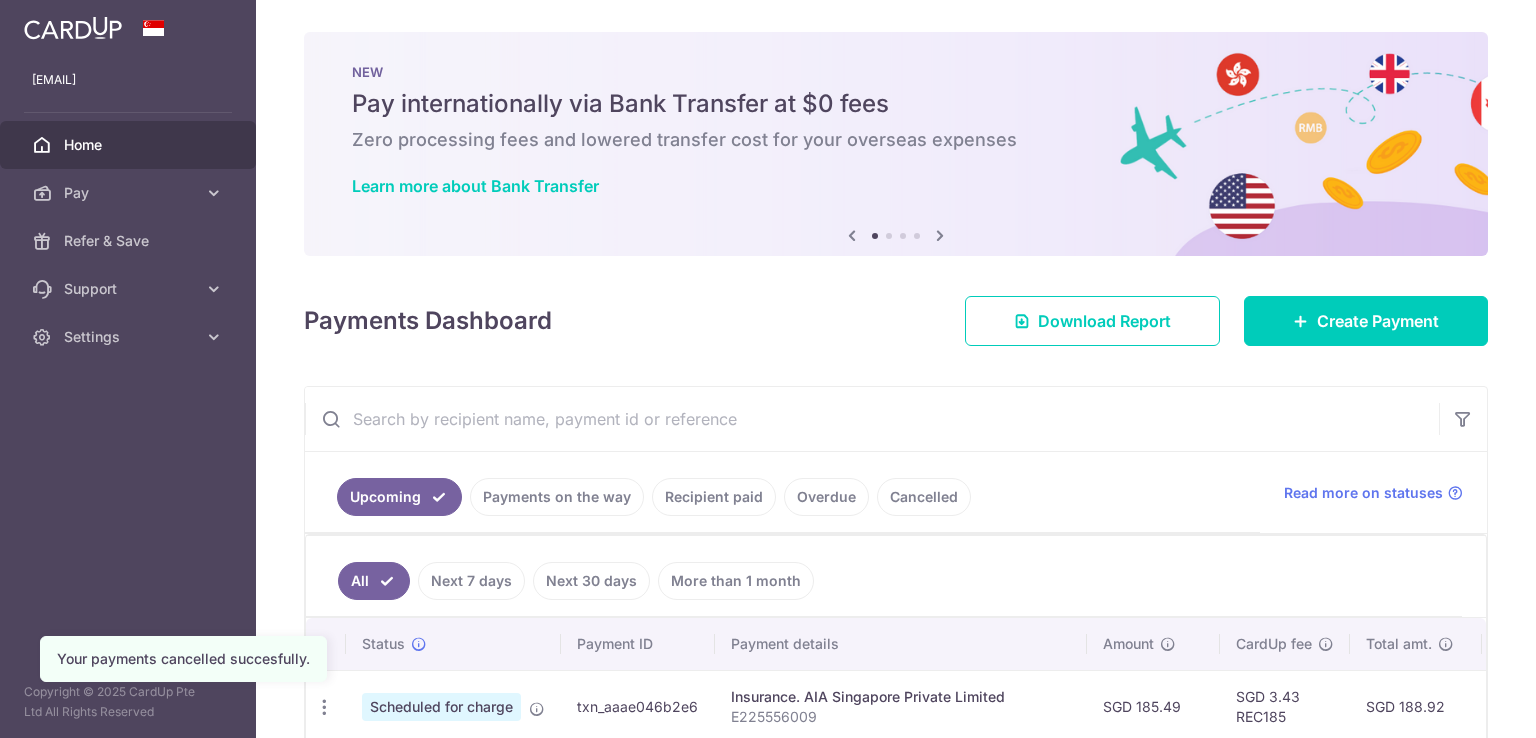 scroll, scrollTop: 0, scrollLeft: 0, axis: both 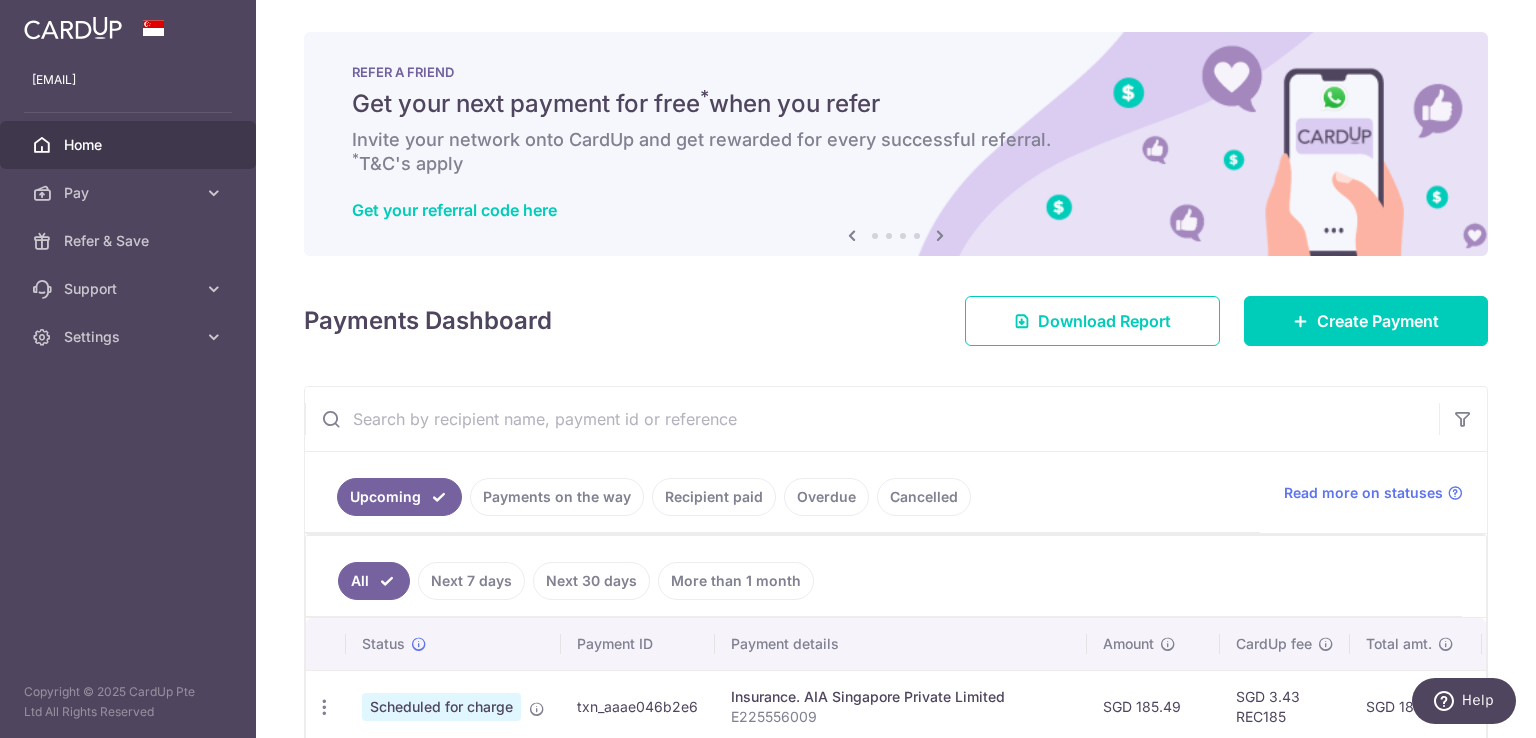 click on "Payments Dashboard
Download Report
Create Payment" at bounding box center [896, 317] 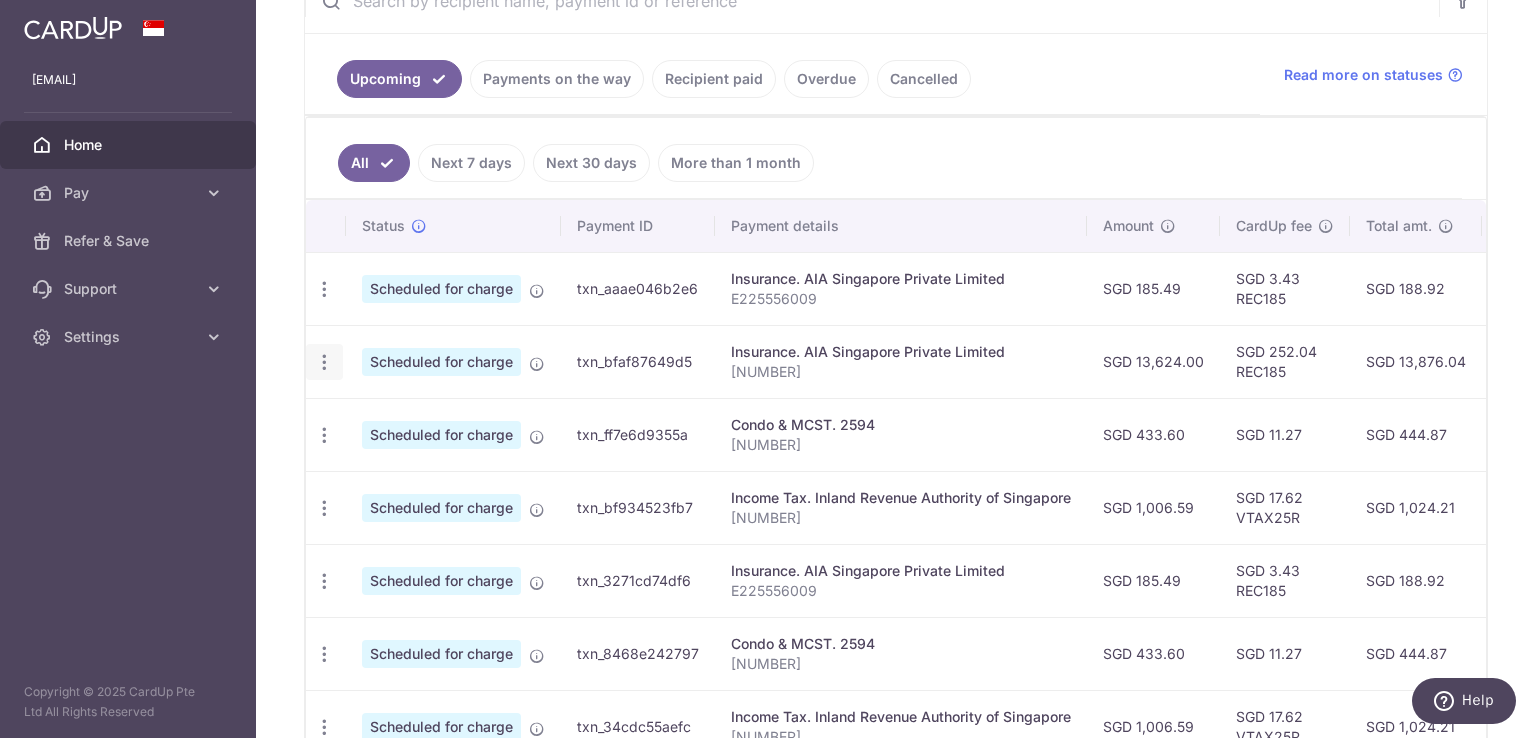 click at bounding box center [324, 289] 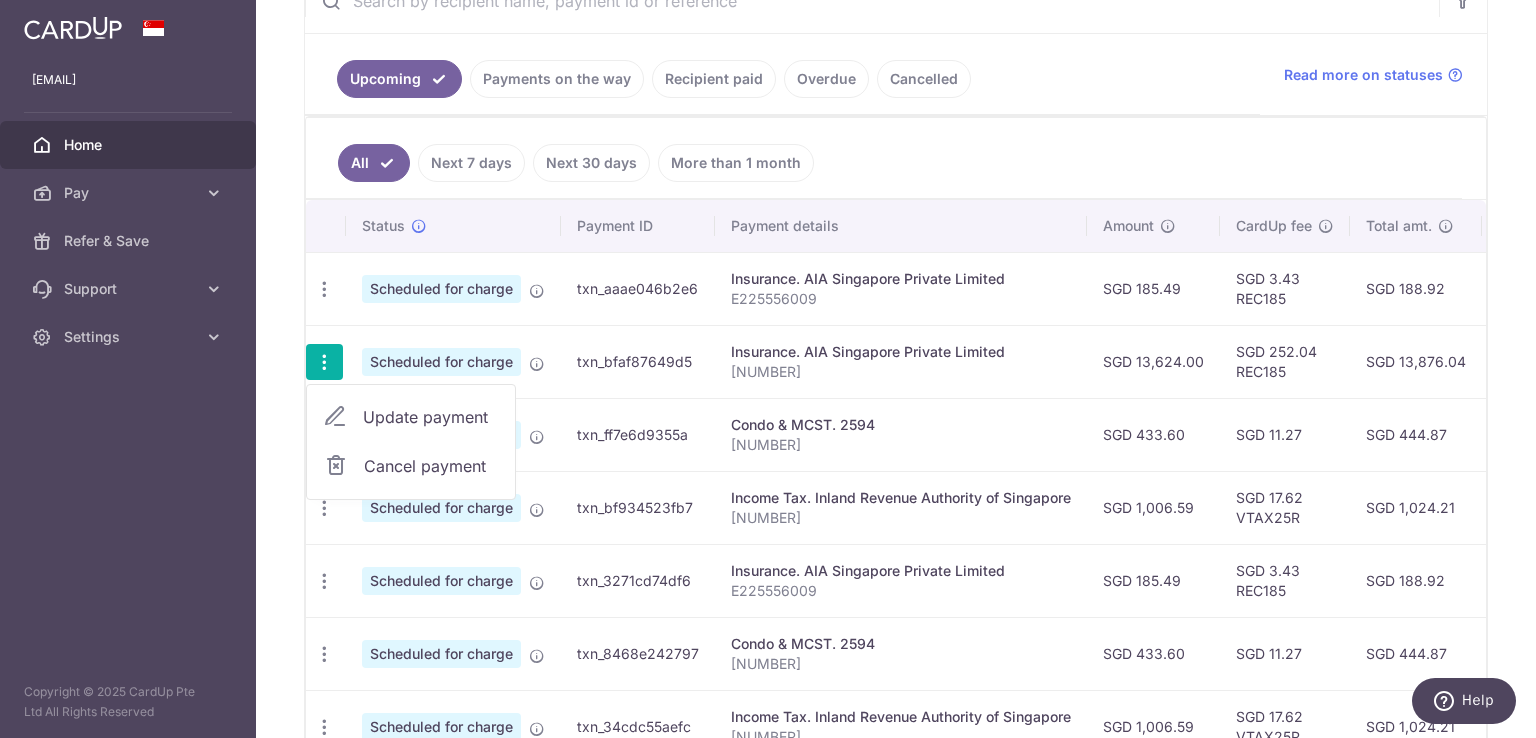 click on "Cancel payment" at bounding box center (431, 466) 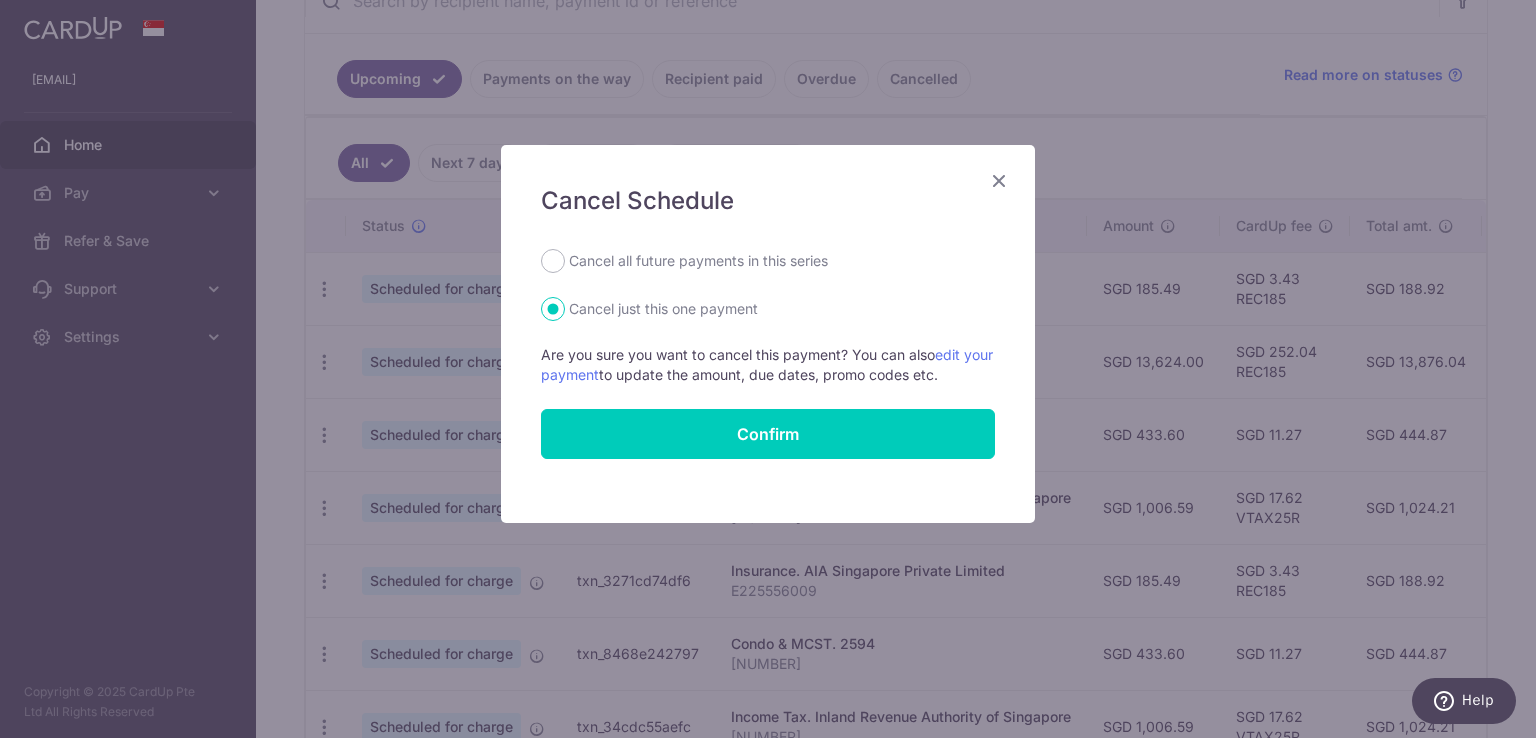 click on "Cancel all future payments in this series" at bounding box center [698, 261] 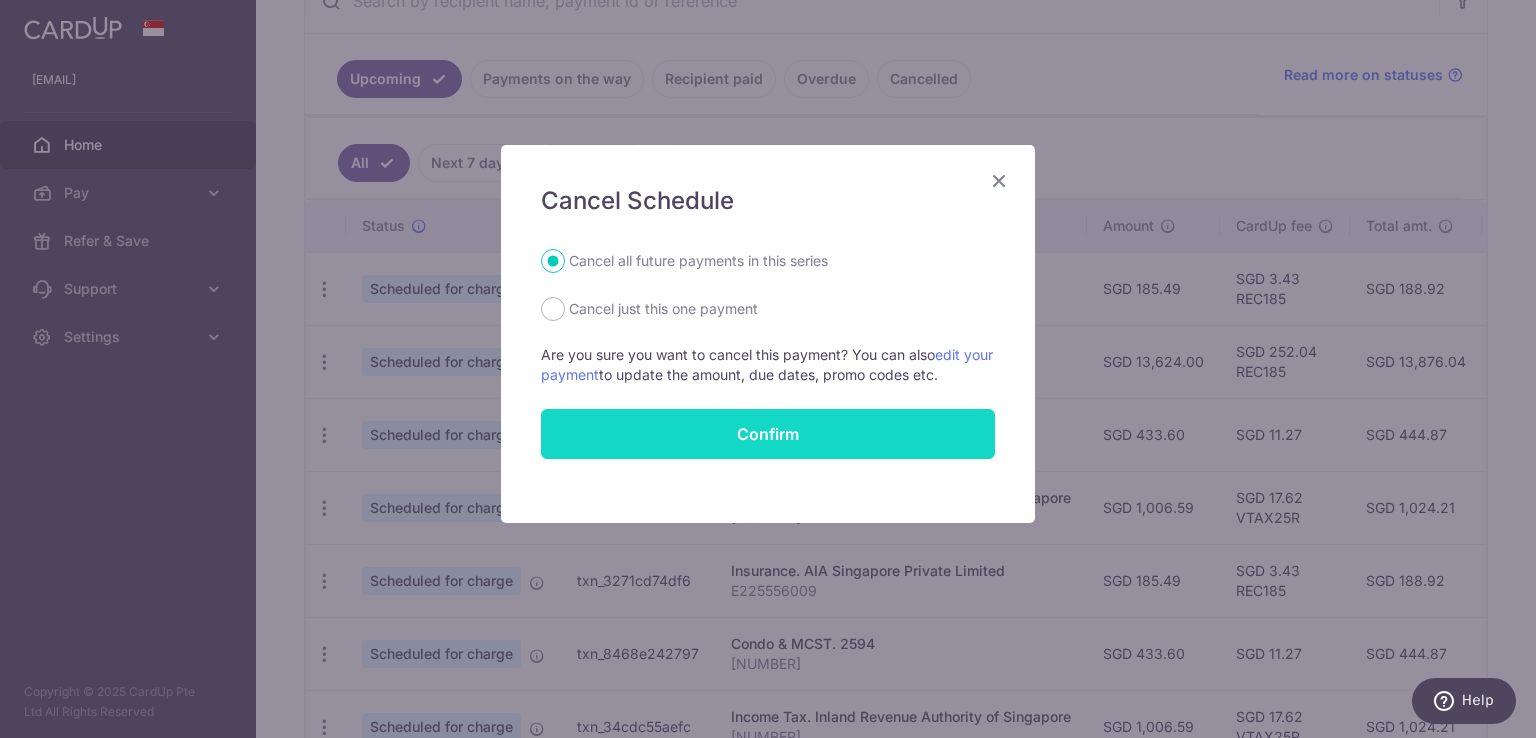 click on "Confirm" at bounding box center [768, 434] 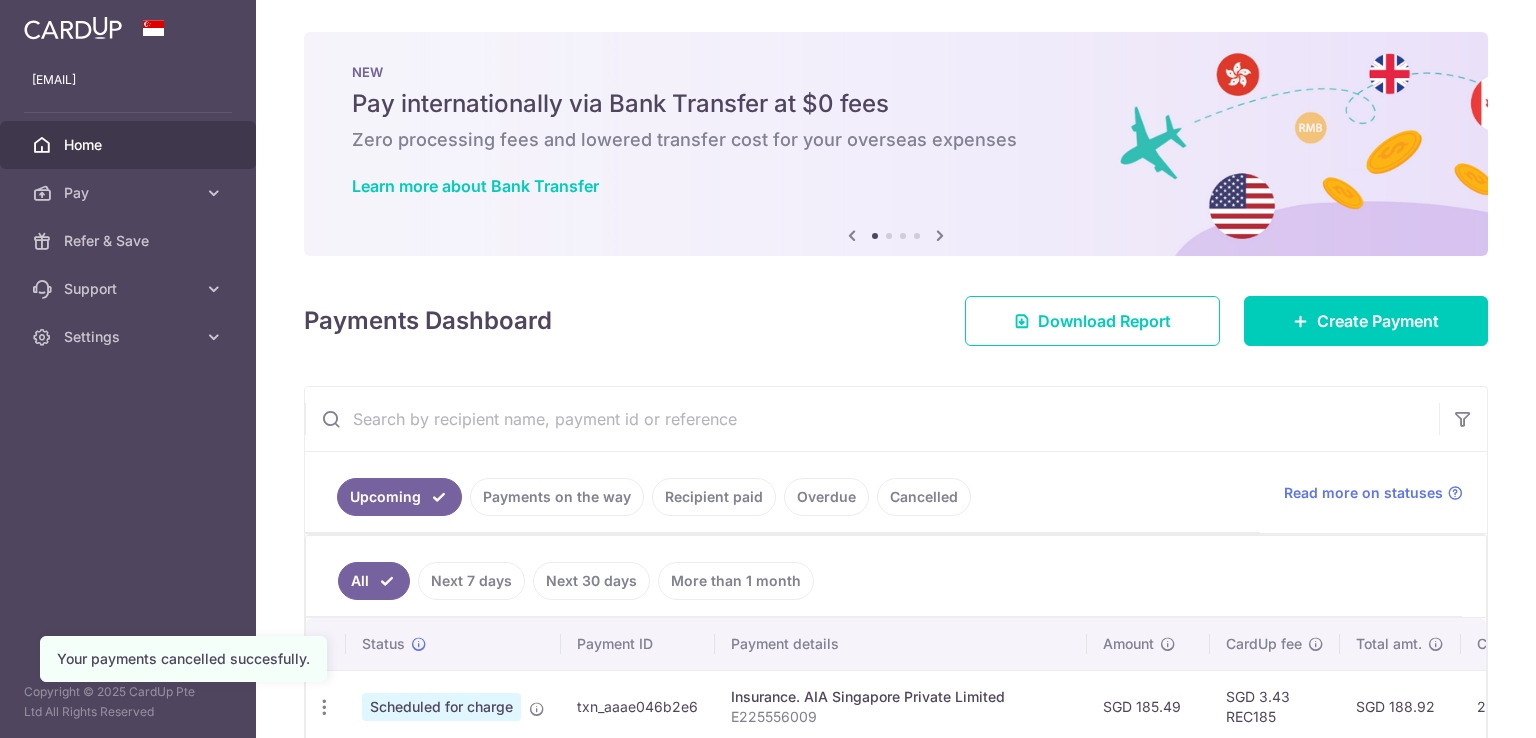 scroll, scrollTop: 0, scrollLeft: 0, axis: both 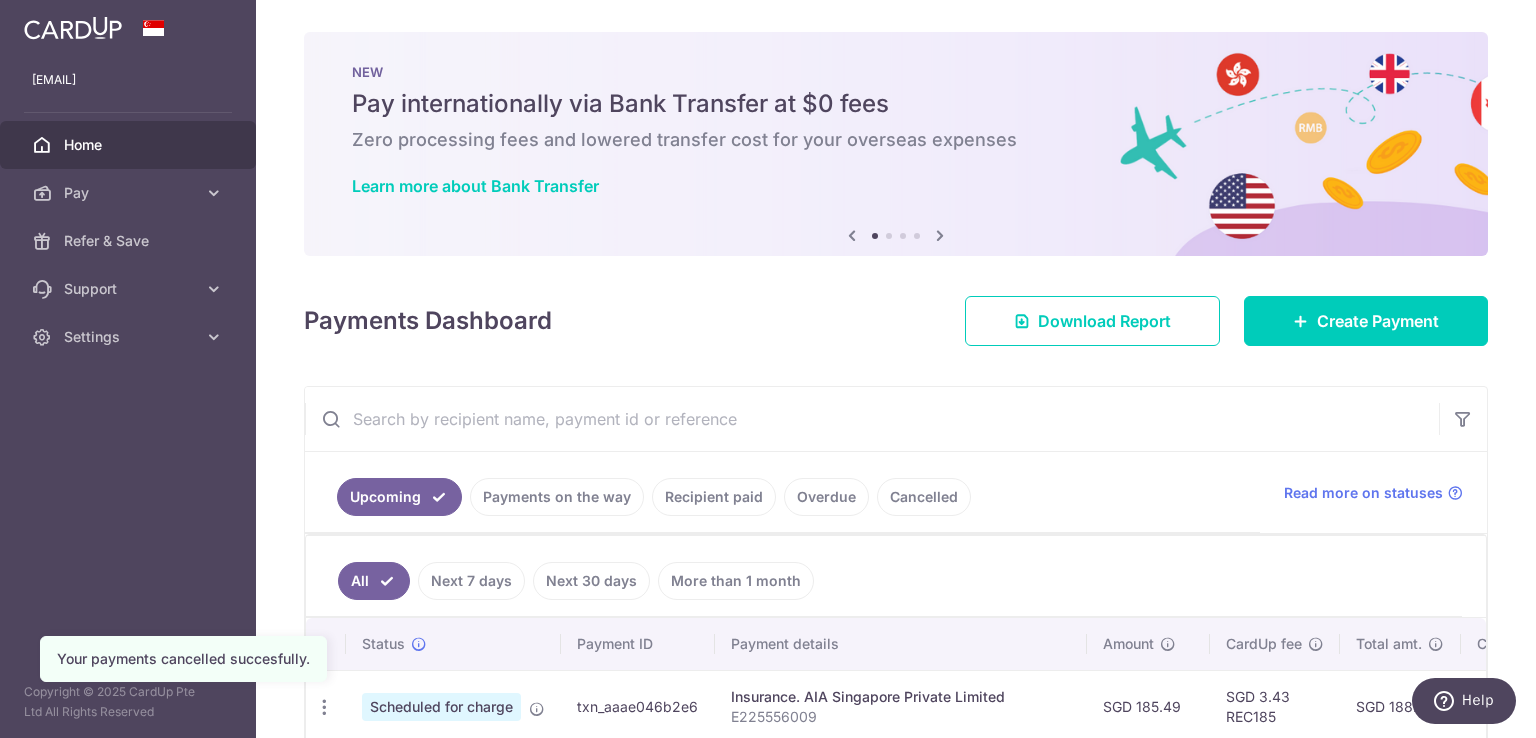 click on "Payments Dashboard
Download Report
Create Payment" at bounding box center (896, 317) 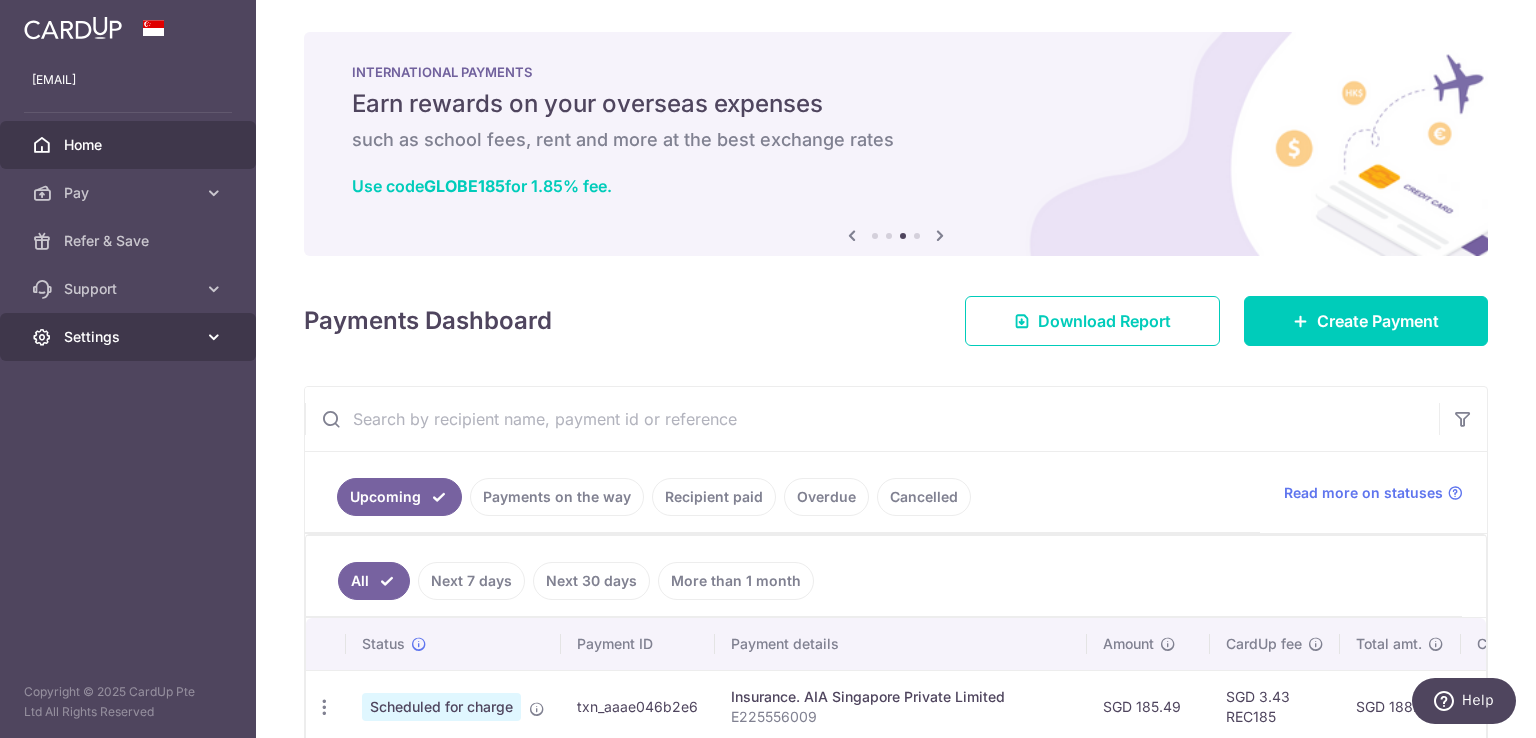 click on "Settings" at bounding box center [130, 337] 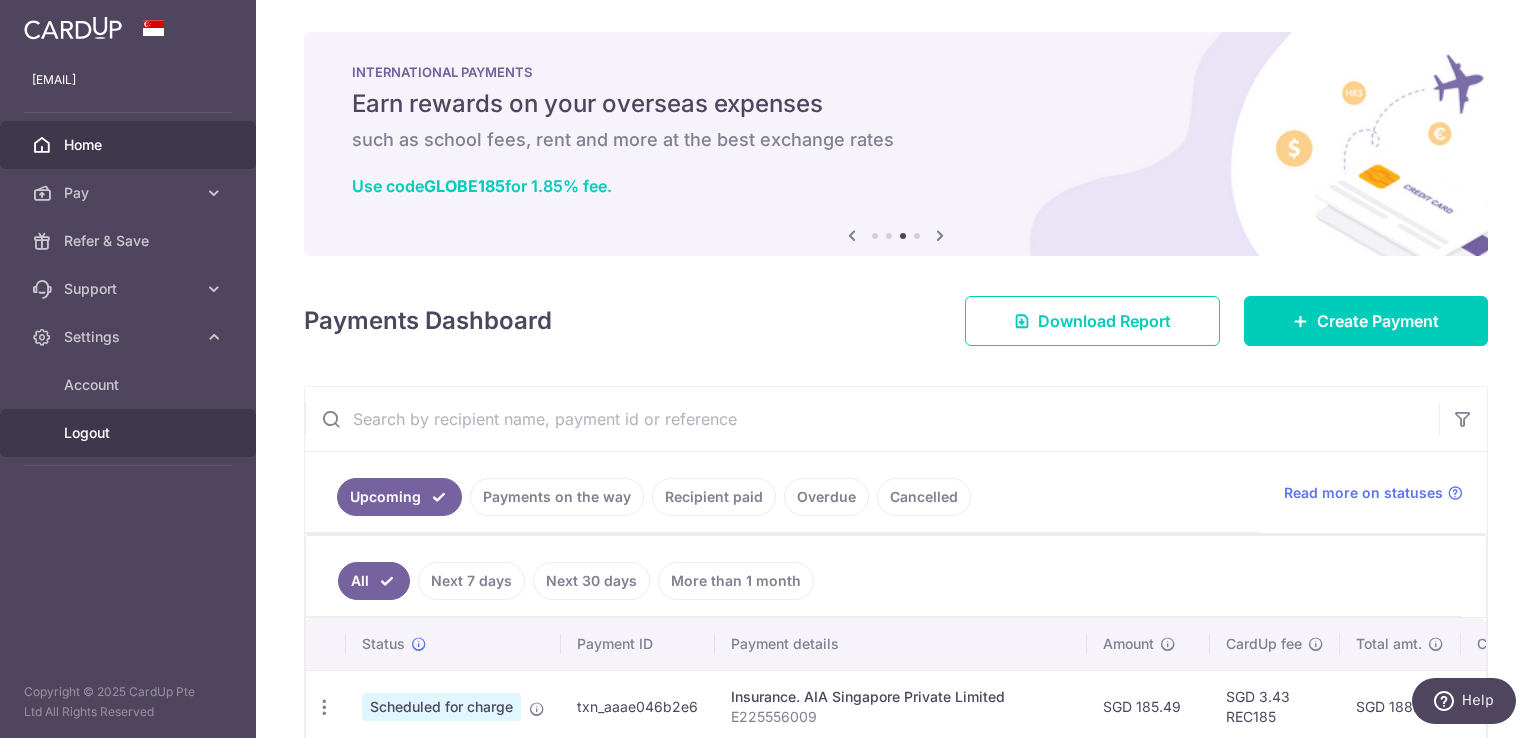 click on "Logout" at bounding box center (128, 433) 